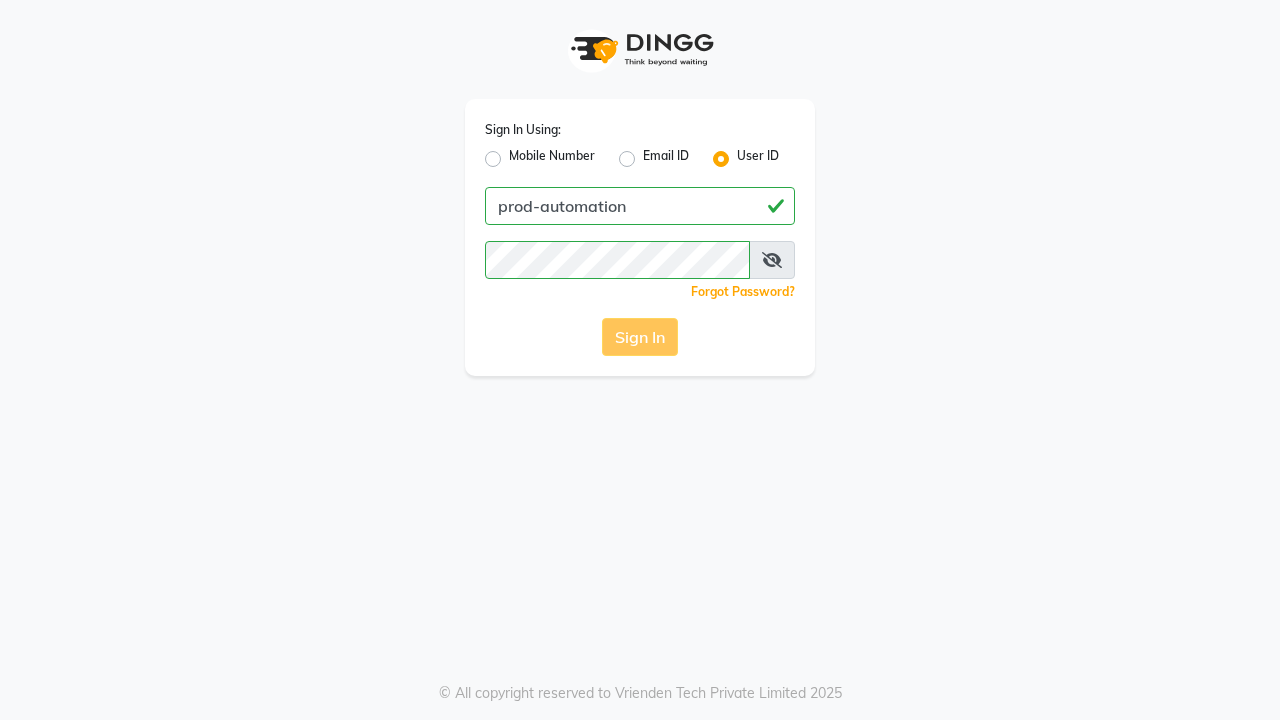 scroll, scrollTop: 0, scrollLeft: 0, axis: both 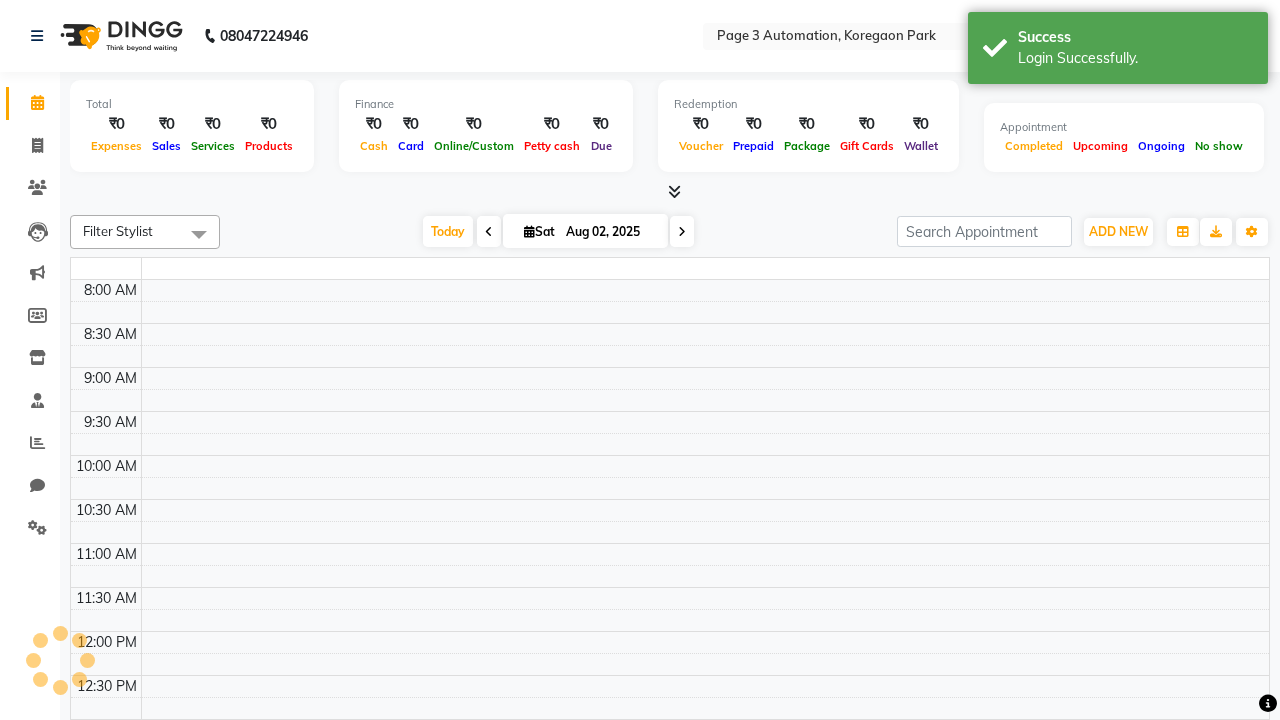 select on "en" 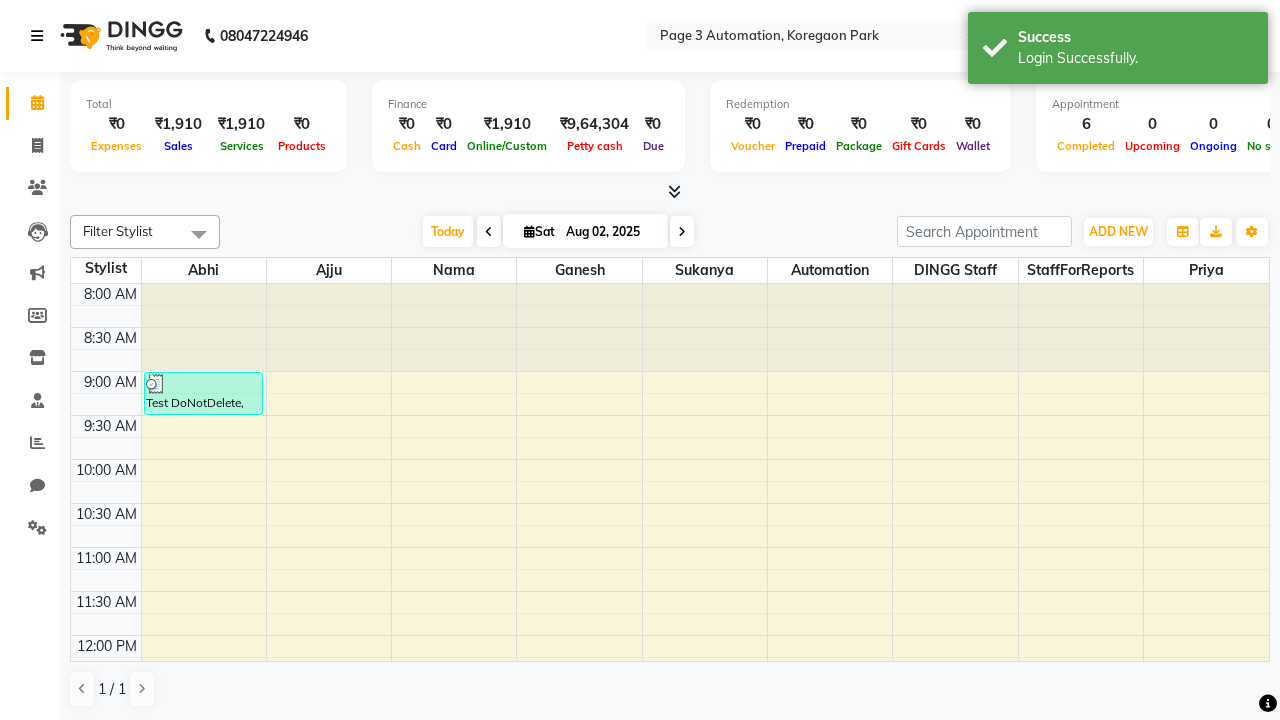 click at bounding box center (37, 36) 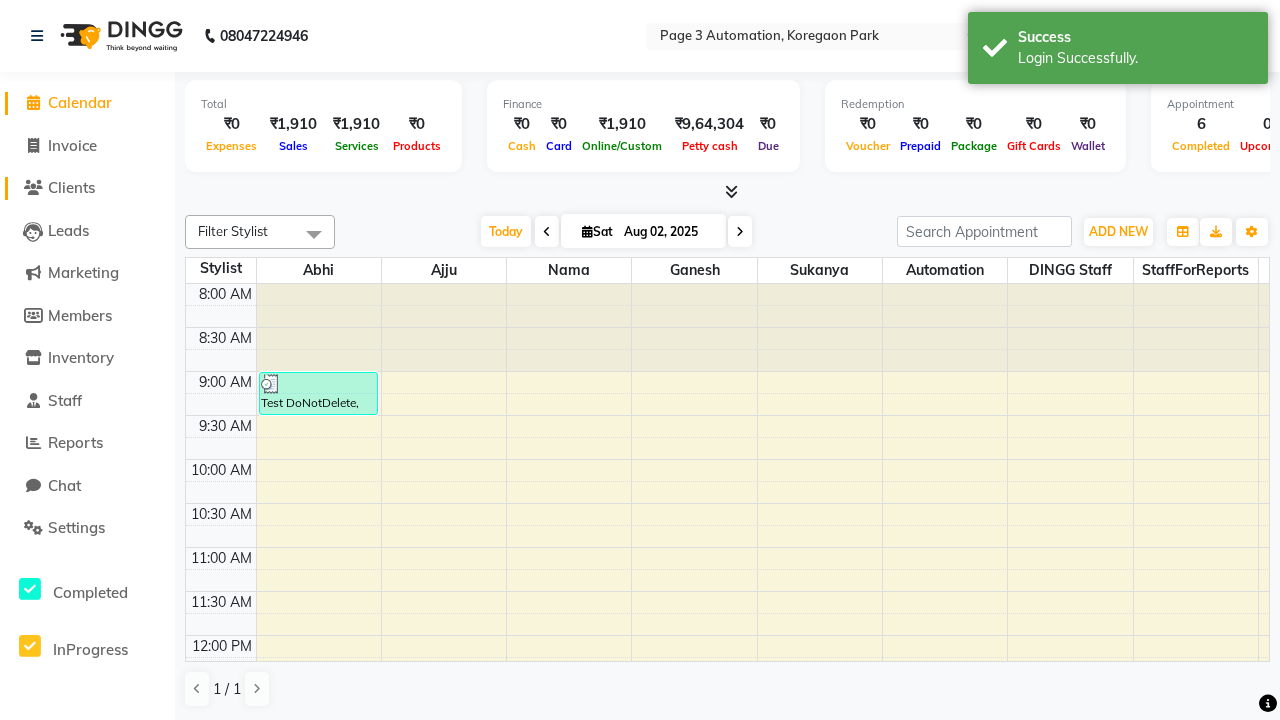 click on "Clients" 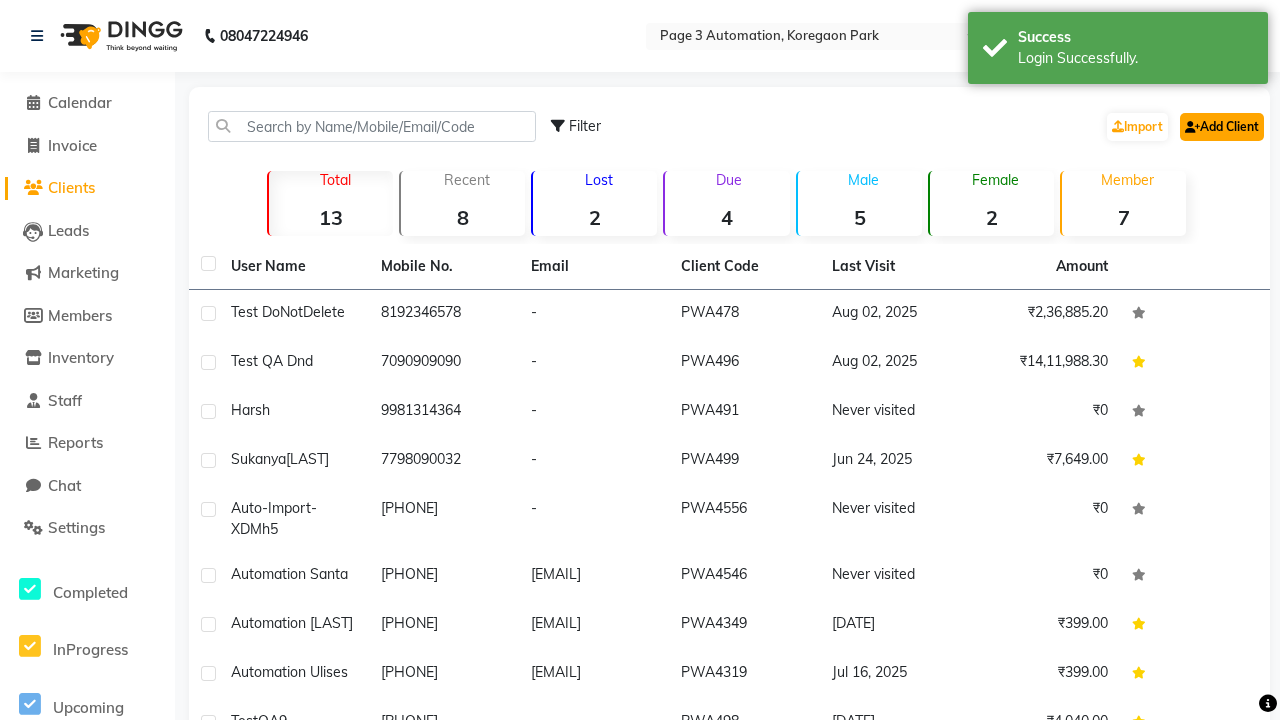 click on "Add Client" 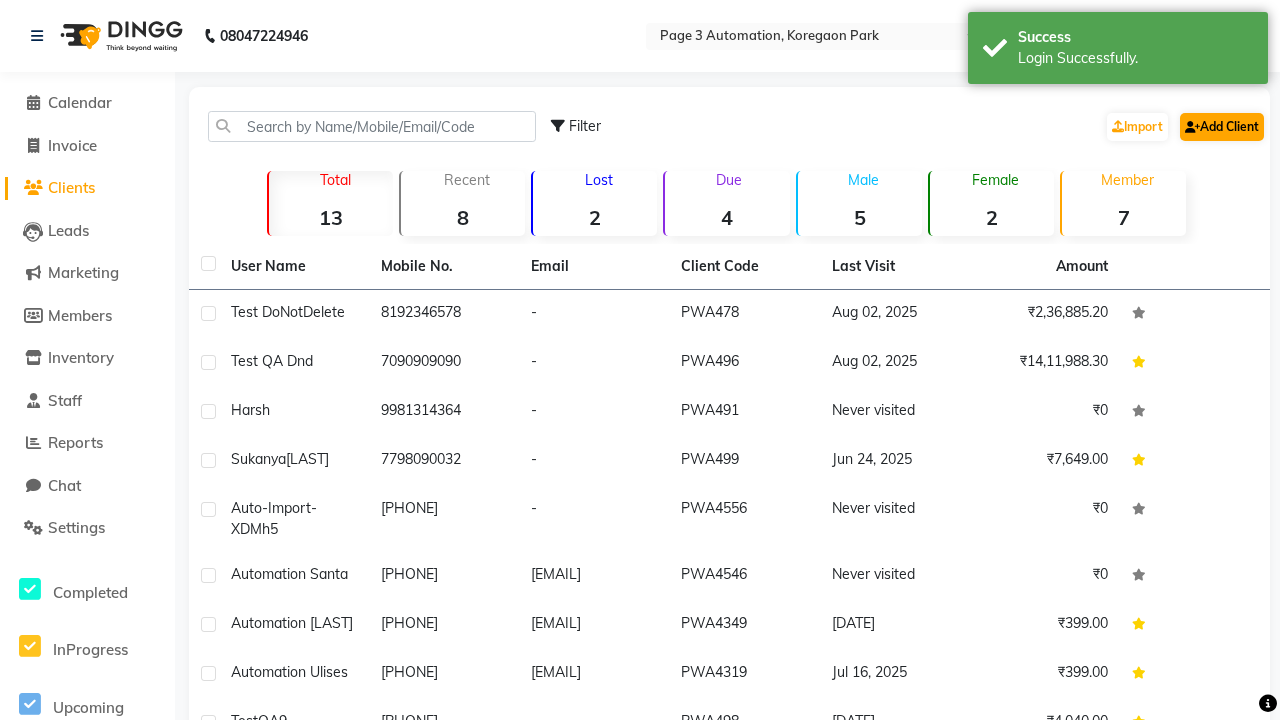 select on "22" 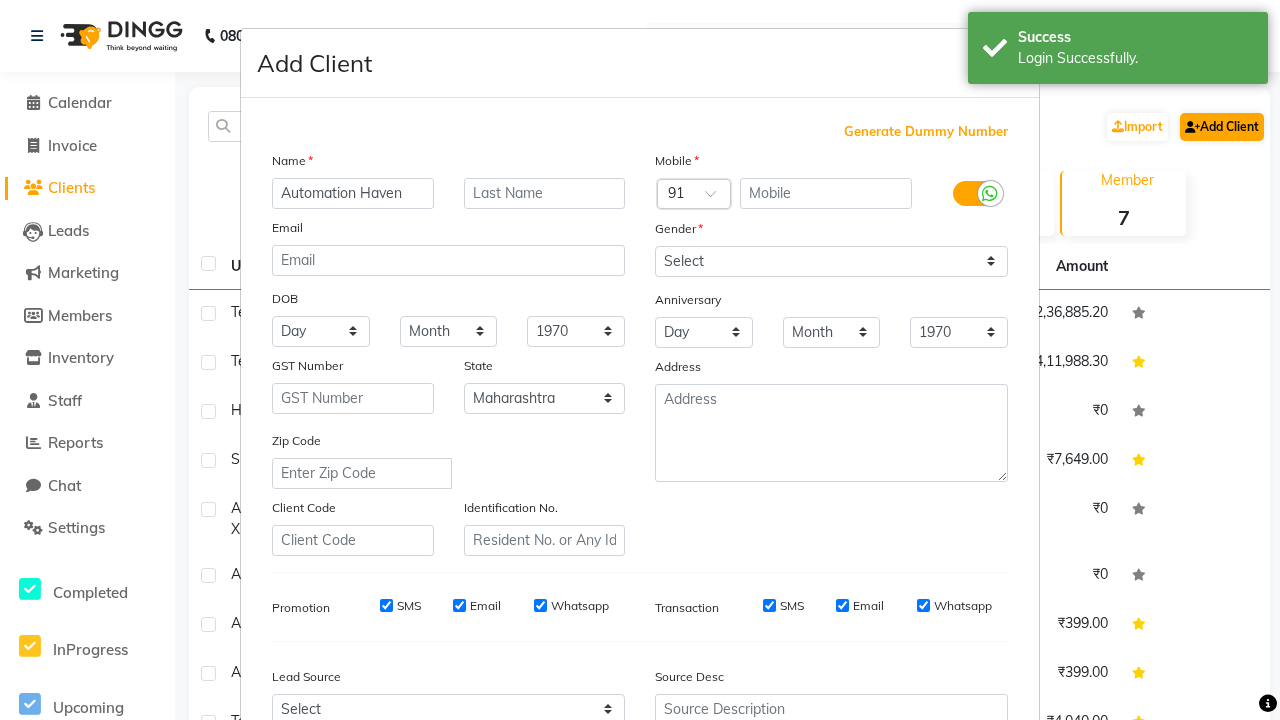 type on "Automation Haven" 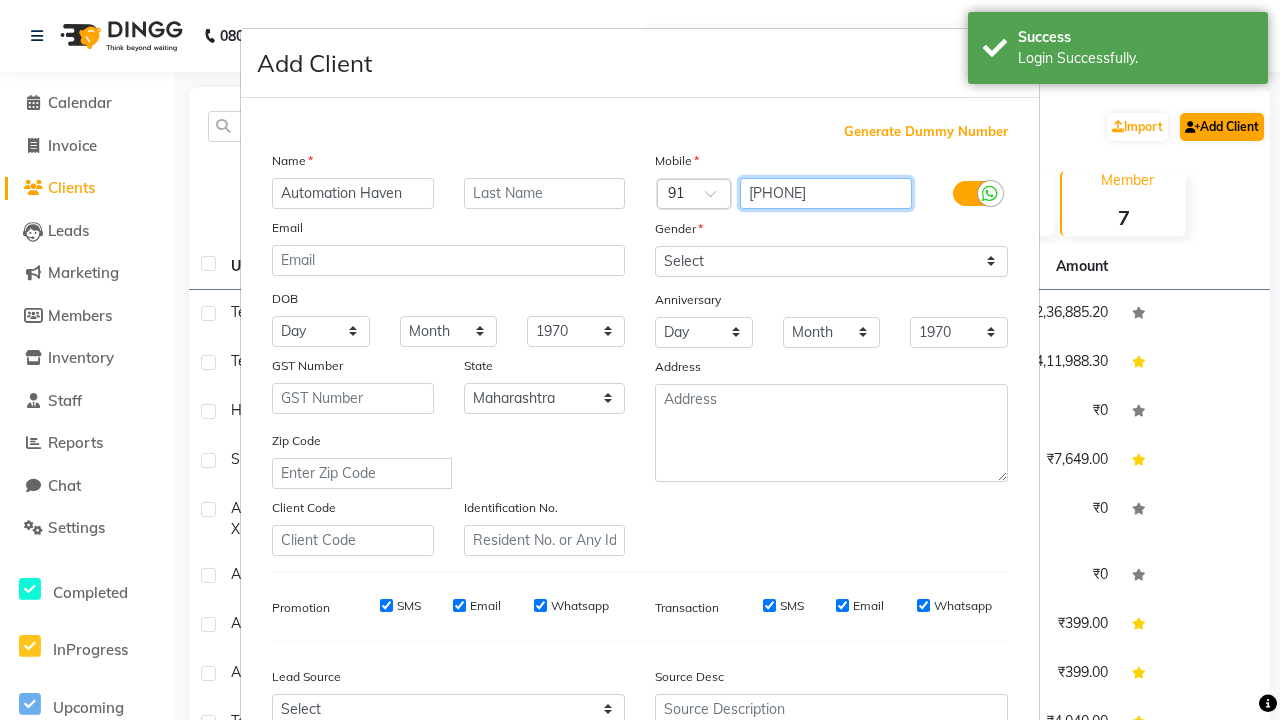 type on "[PHONE]" 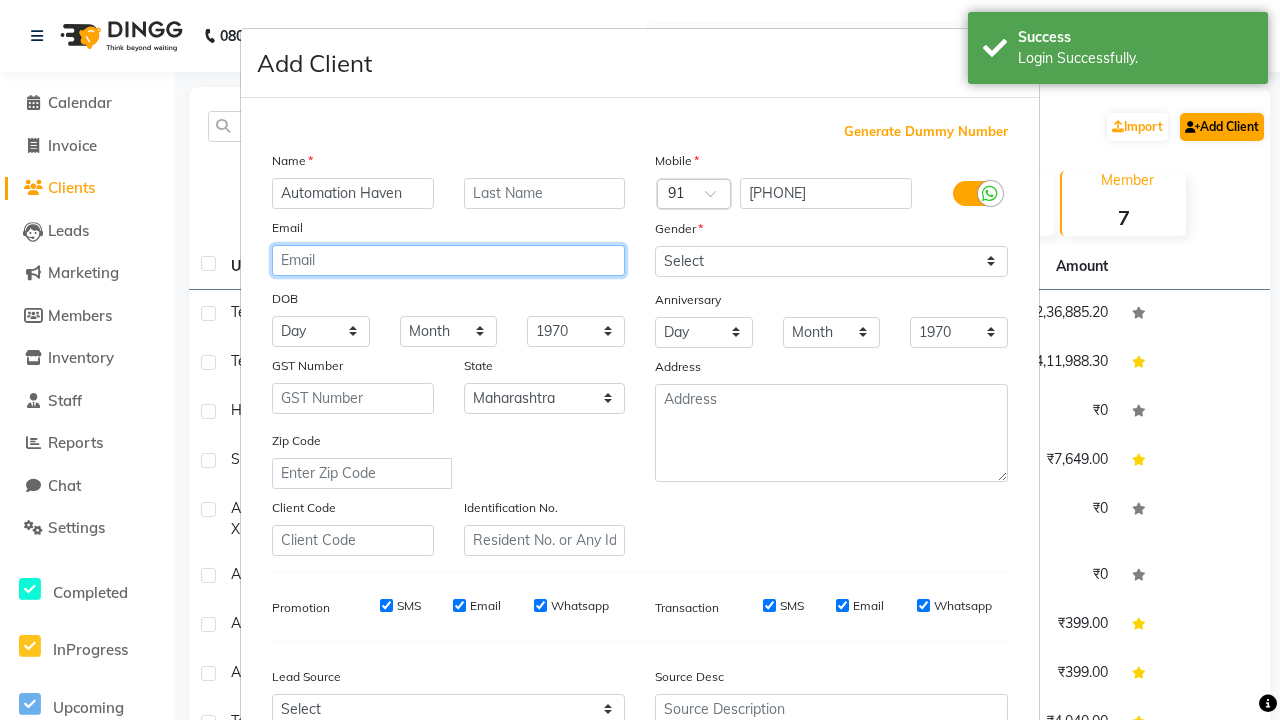 type on "[EMAIL]" 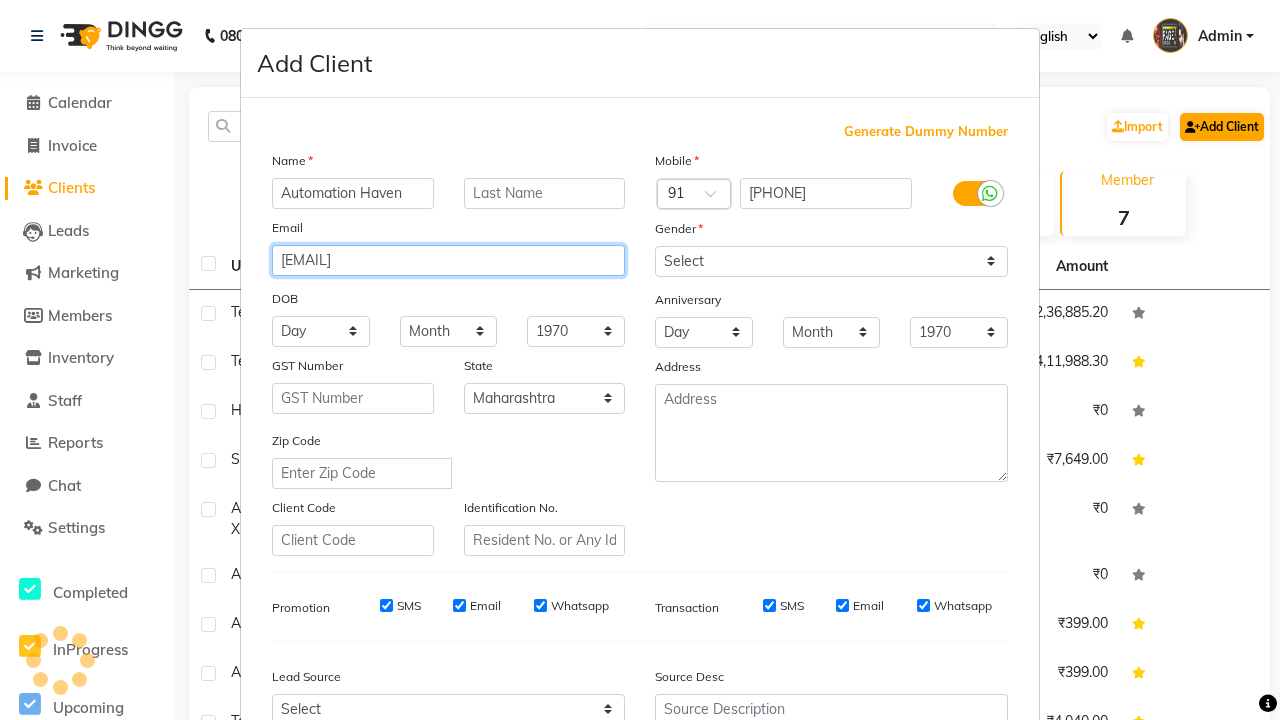 select on "male" 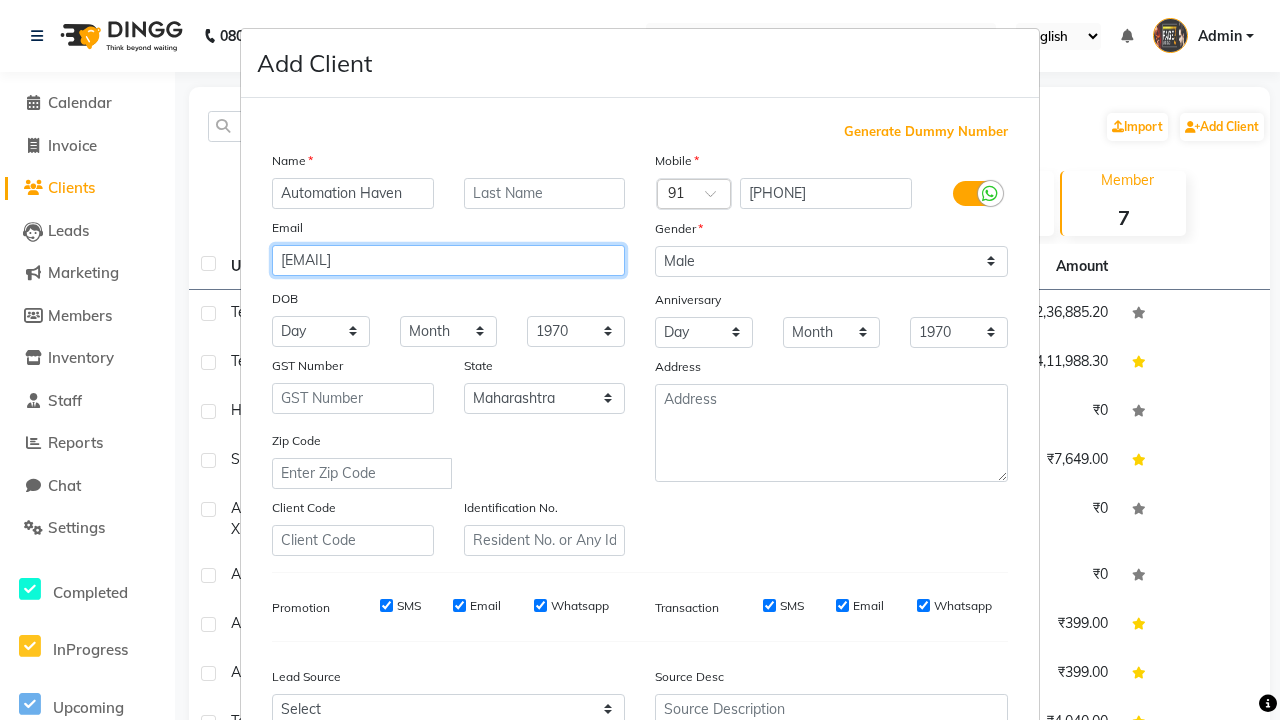 type on "[EMAIL]" 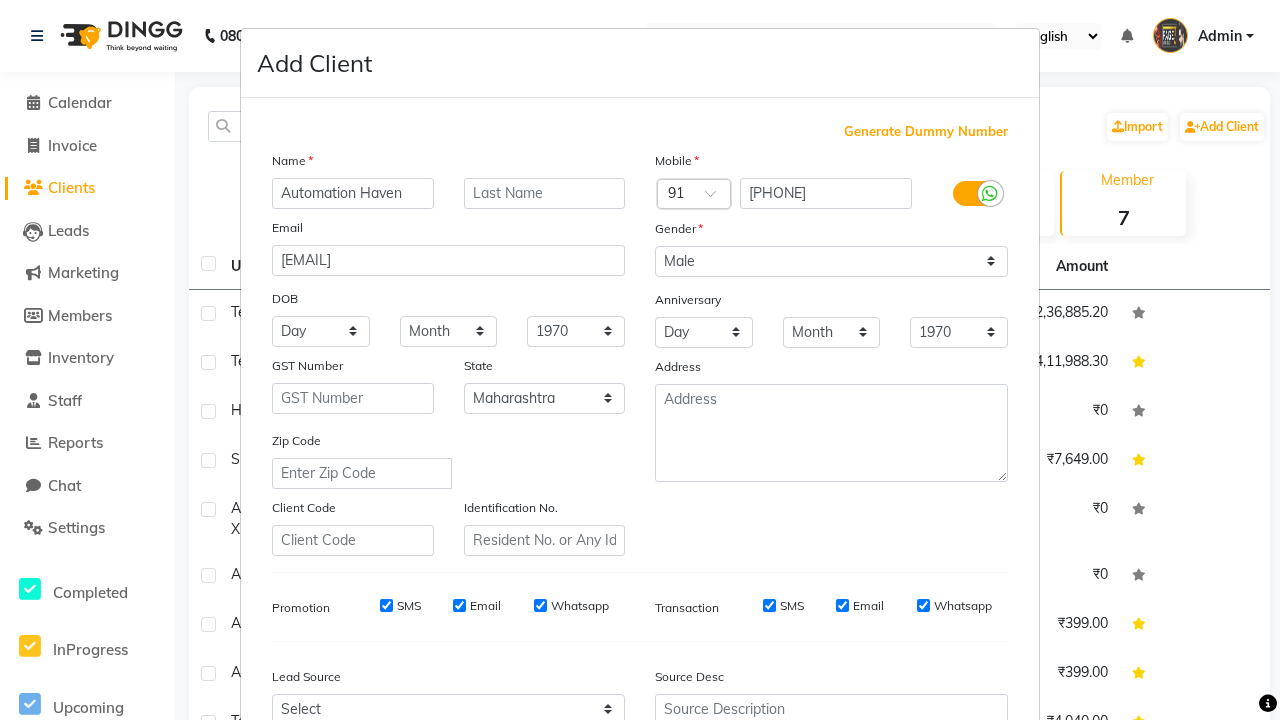 click on "Add" at bounding box center [906, 855] 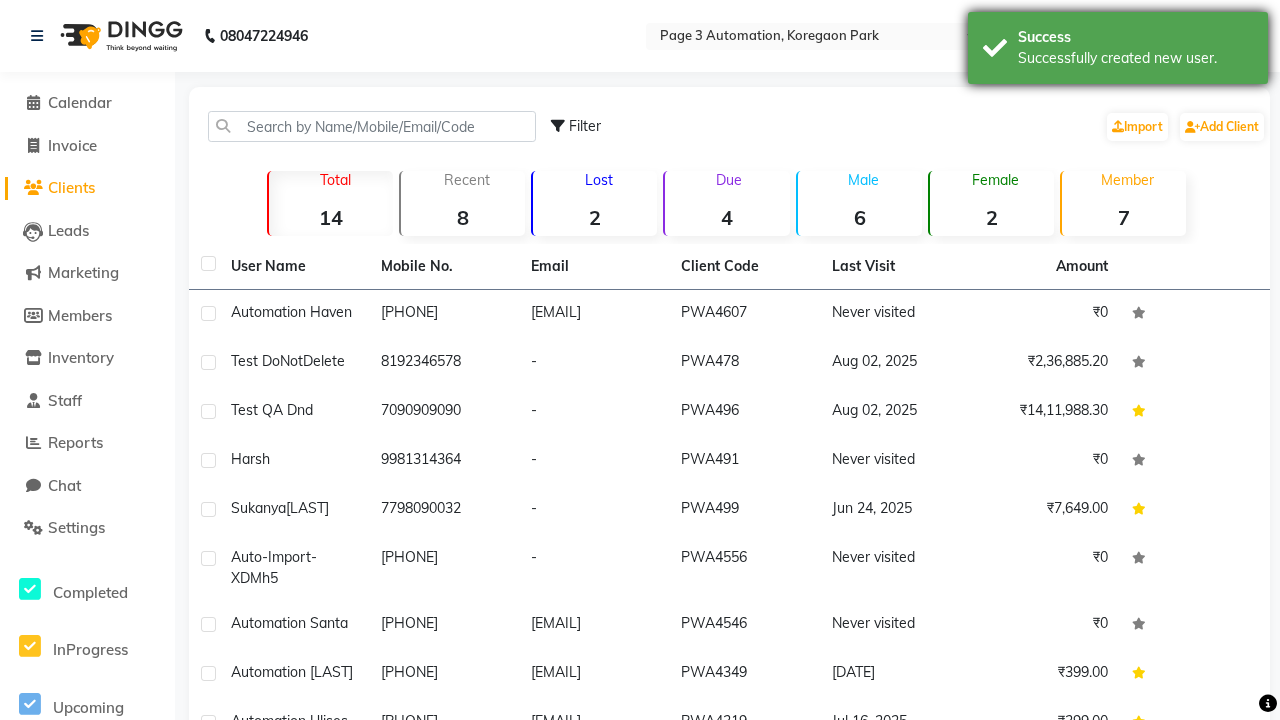 click on "Successfully created new user." at bounding box center [1135, 58] 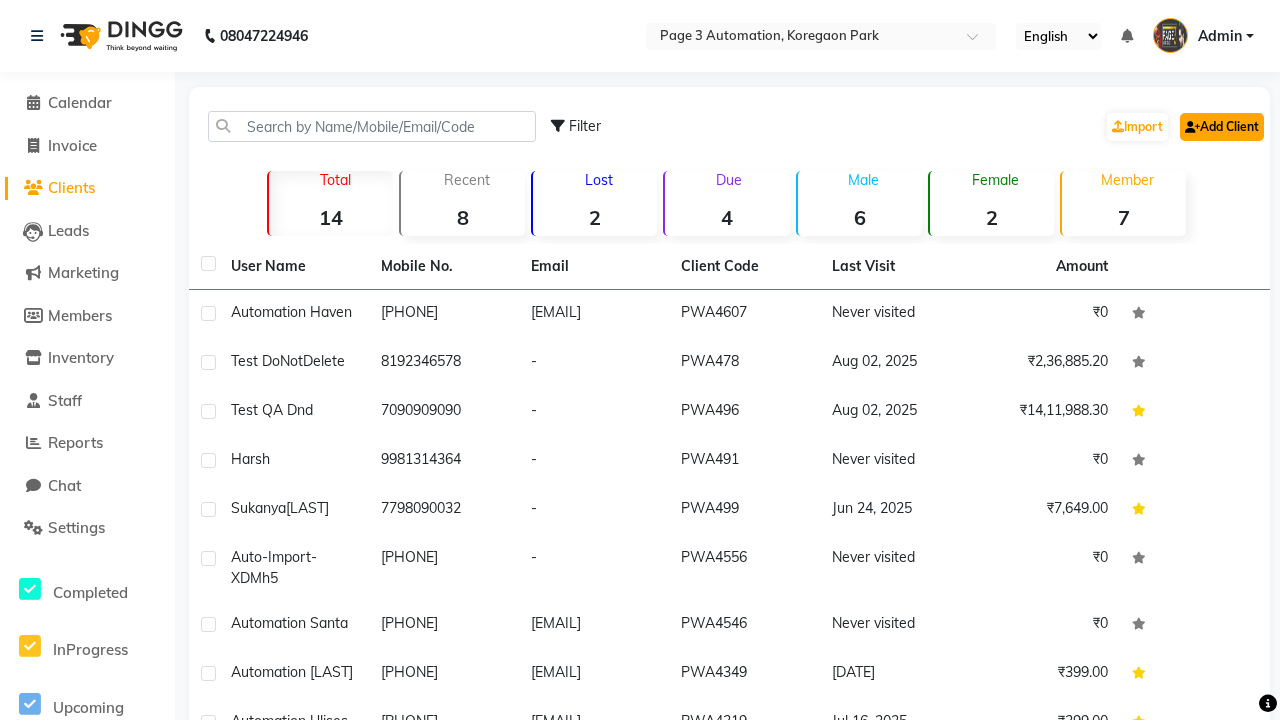 click on "Add Client" 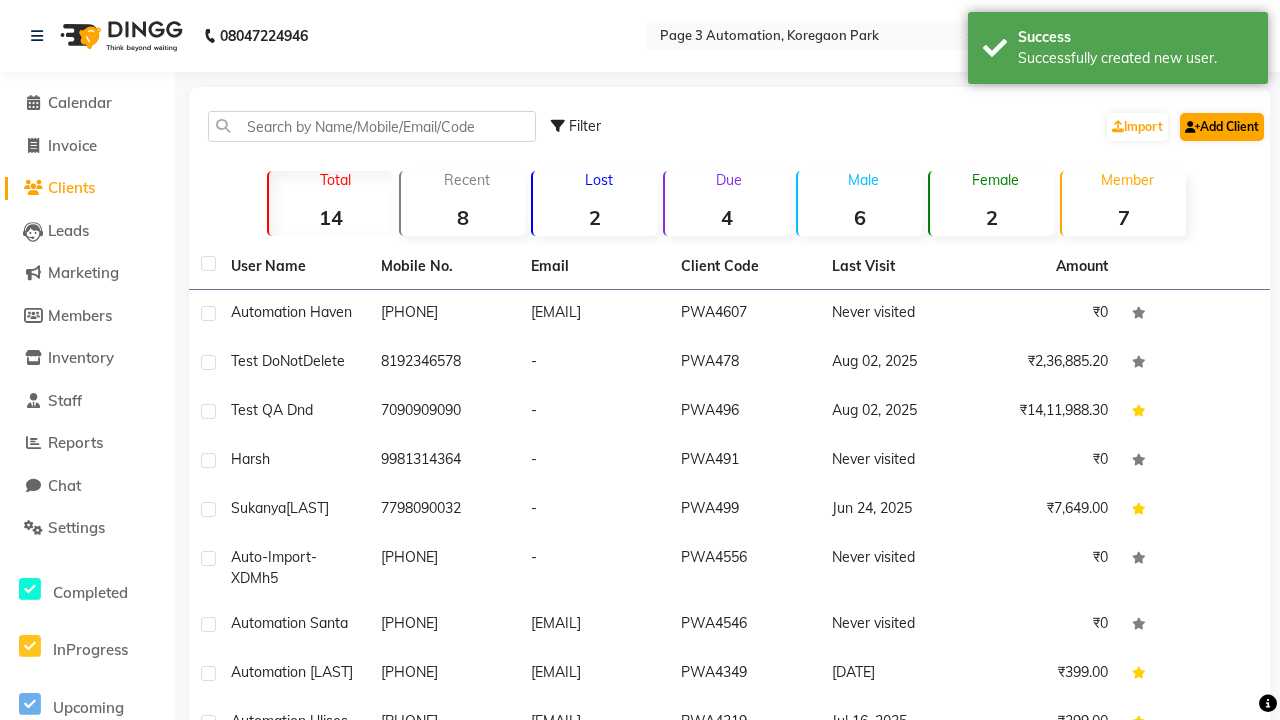 select on "22" 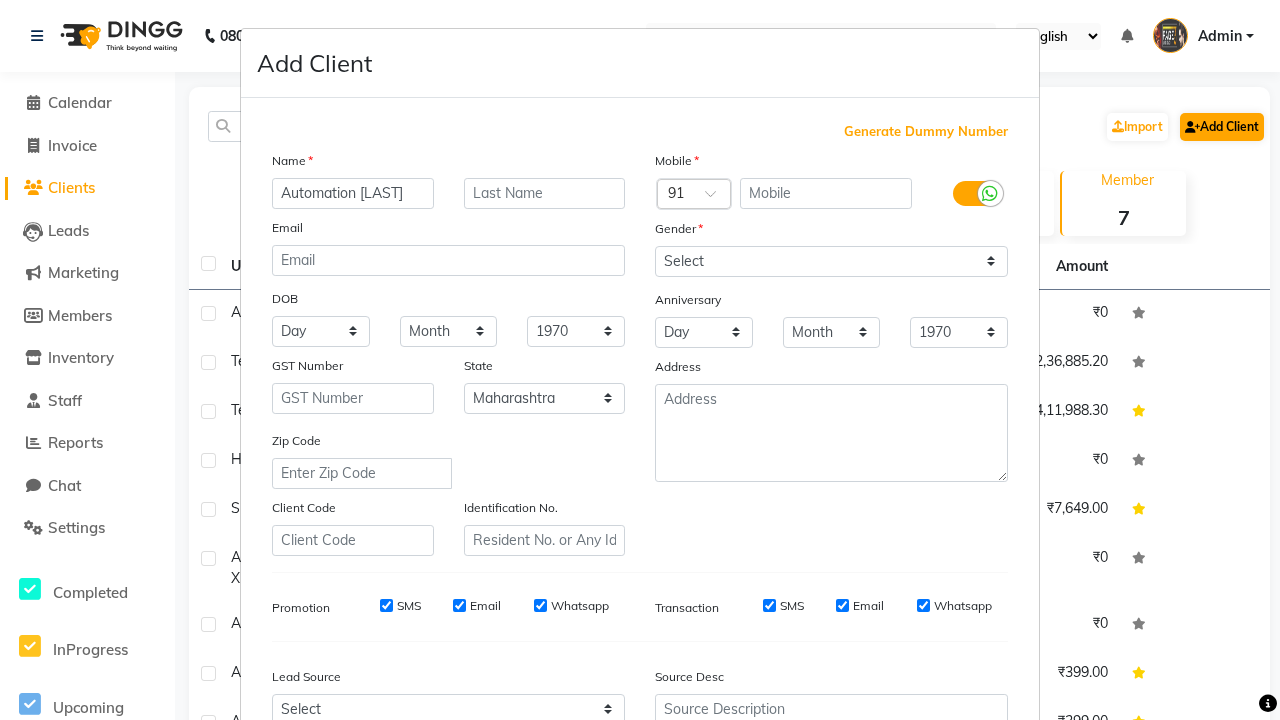 type on "Automation [LAST]" 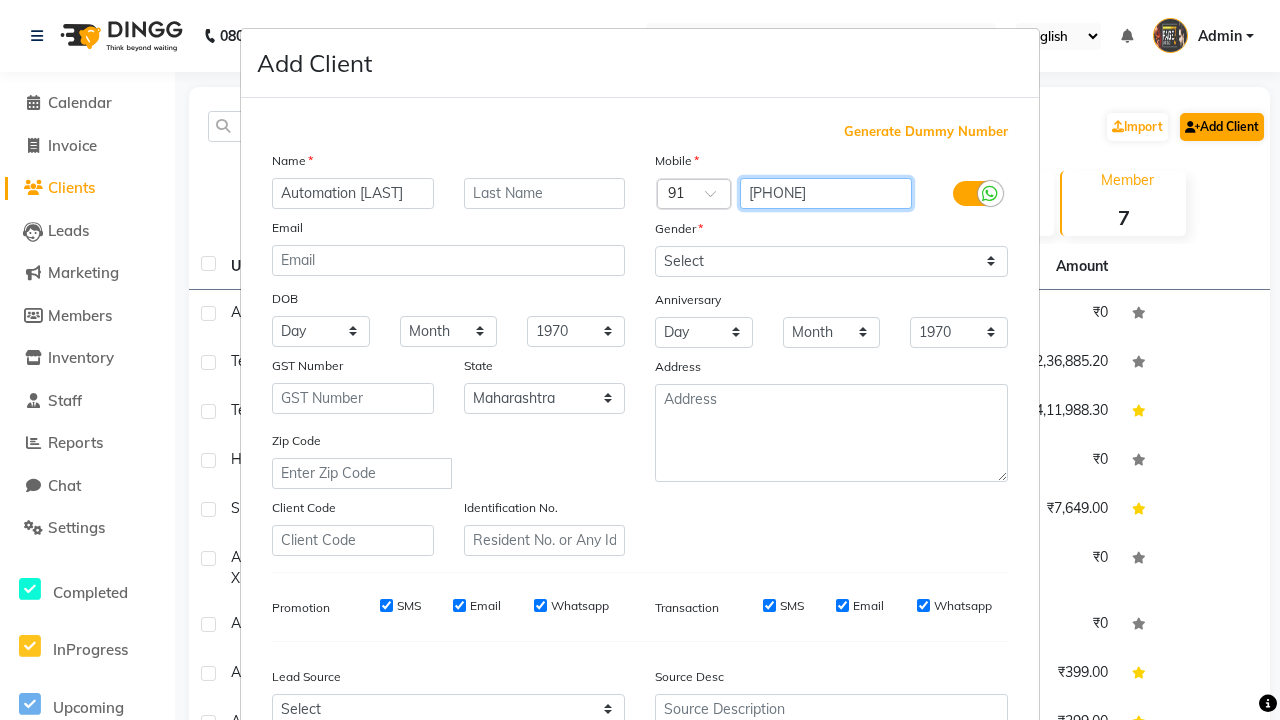 type on "[PHONE]" 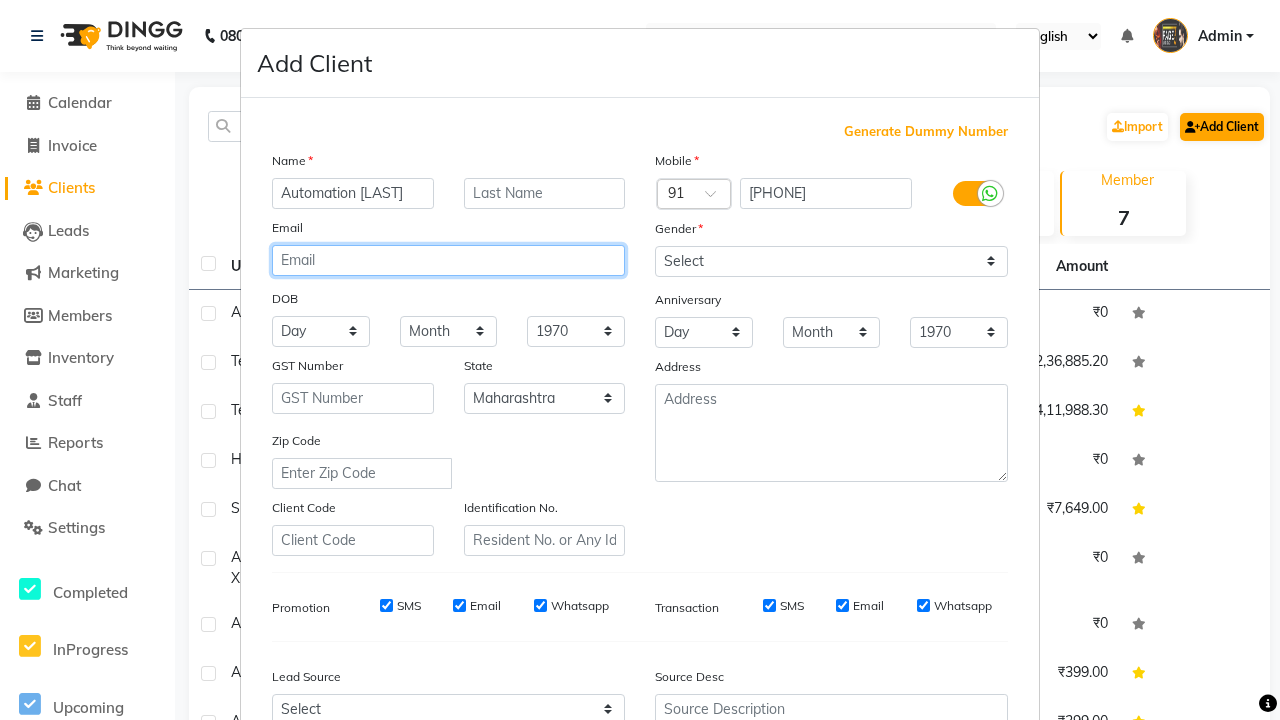 type on "[EMAIL]" 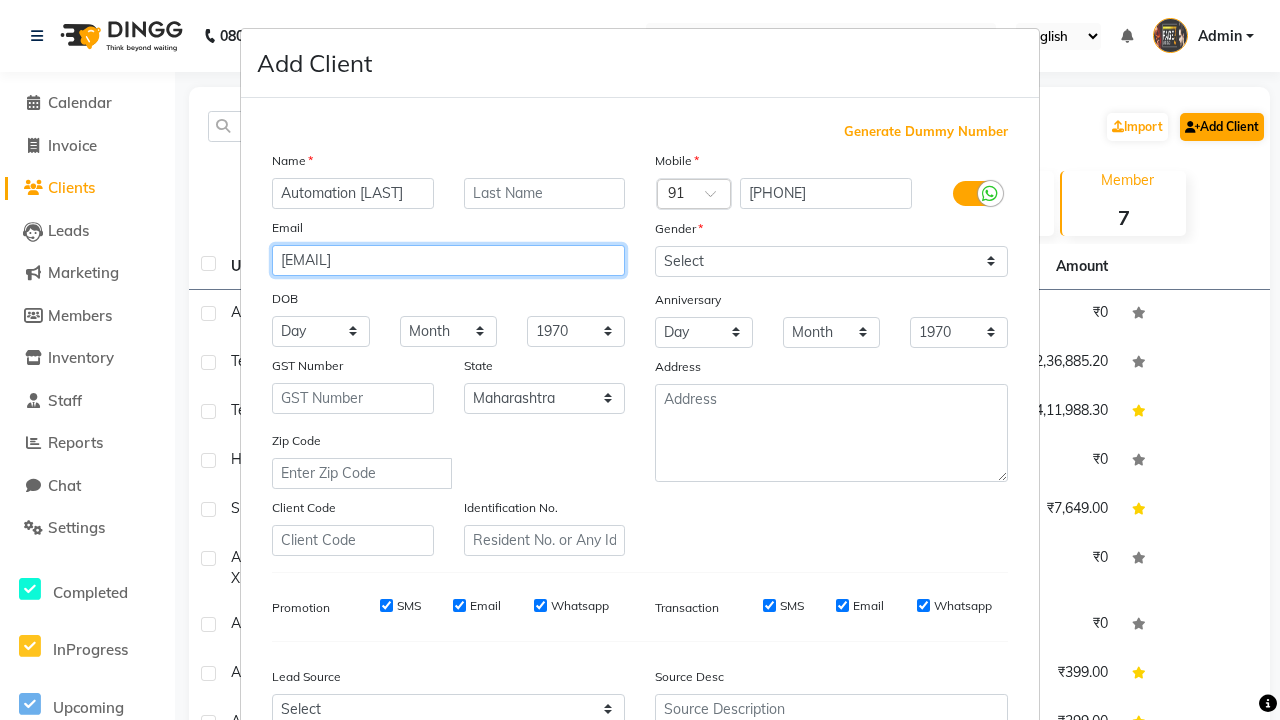 select on "male" 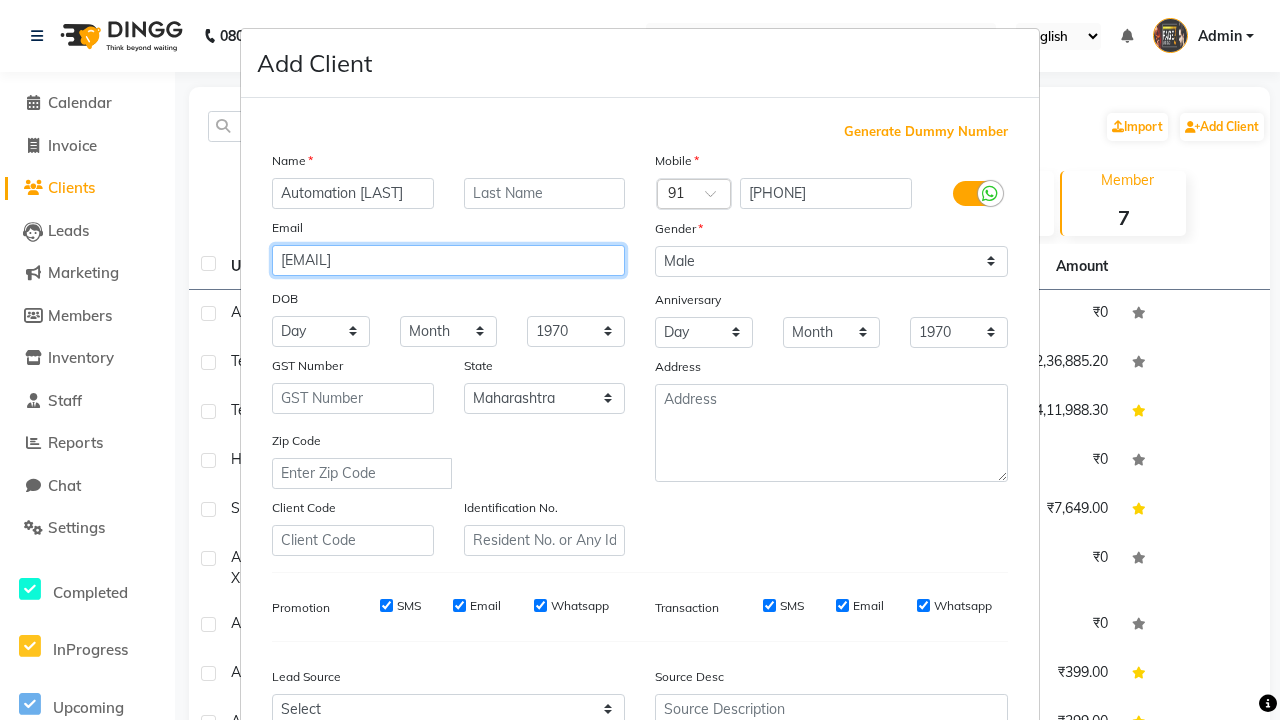 type on "[EMAIL]" 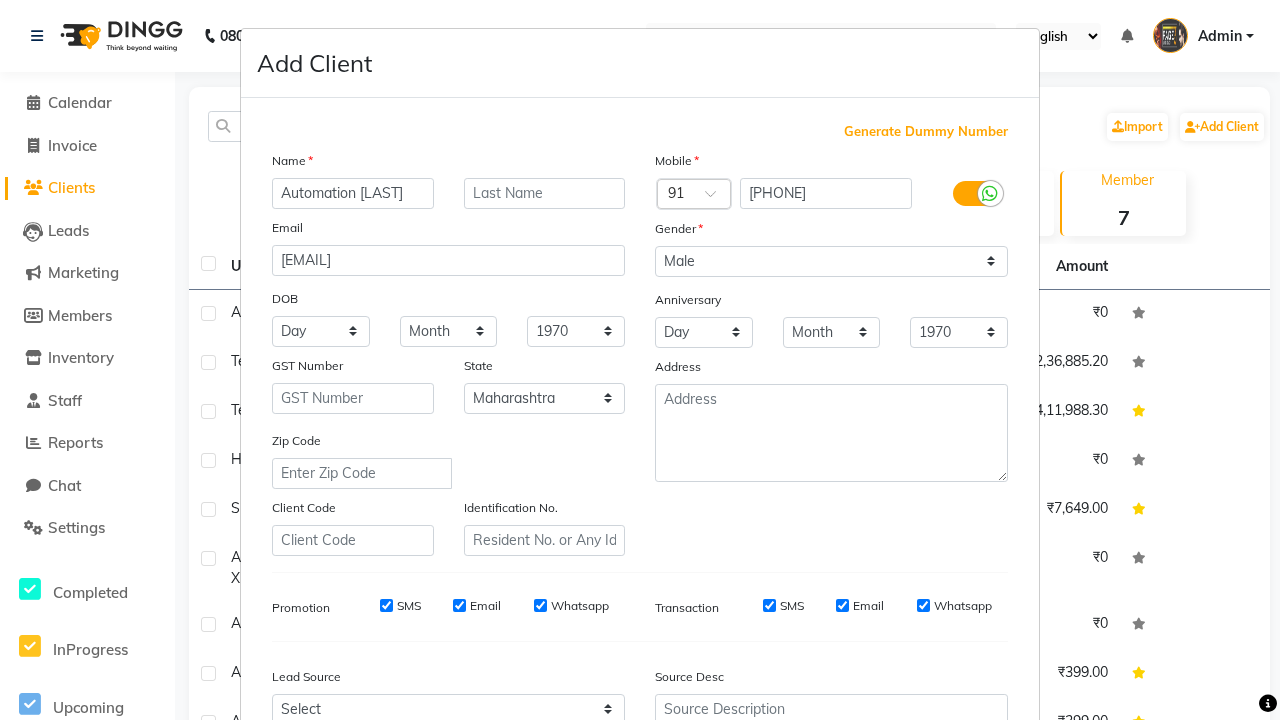 click on "Add" at bounding box center (906, 855) 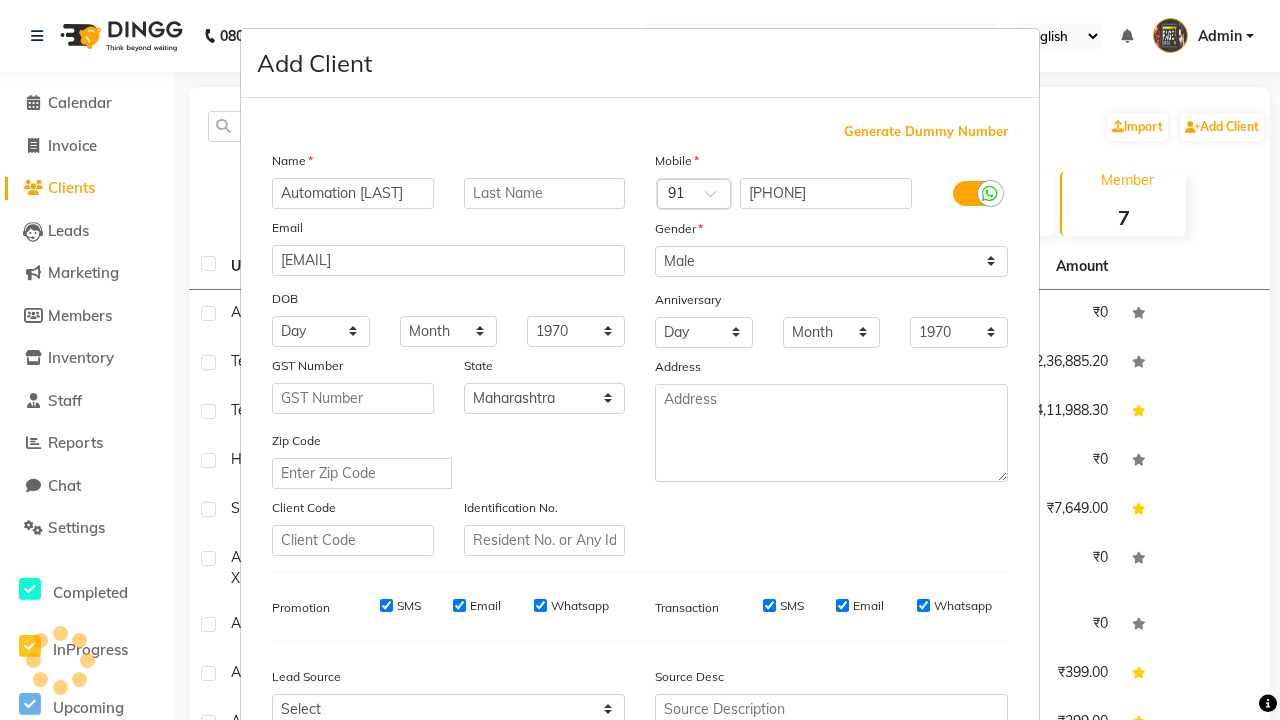 scroll, scrollTop: 203, scrollLeft: 0, axis: vertical 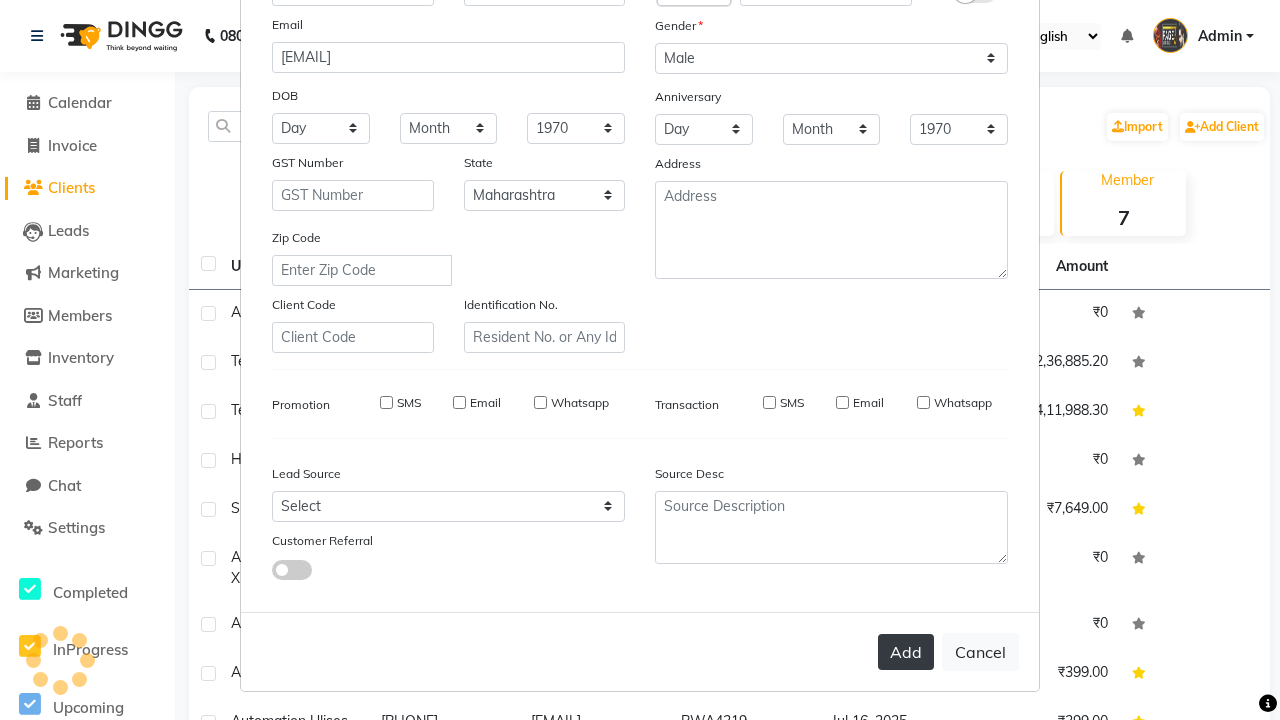 type 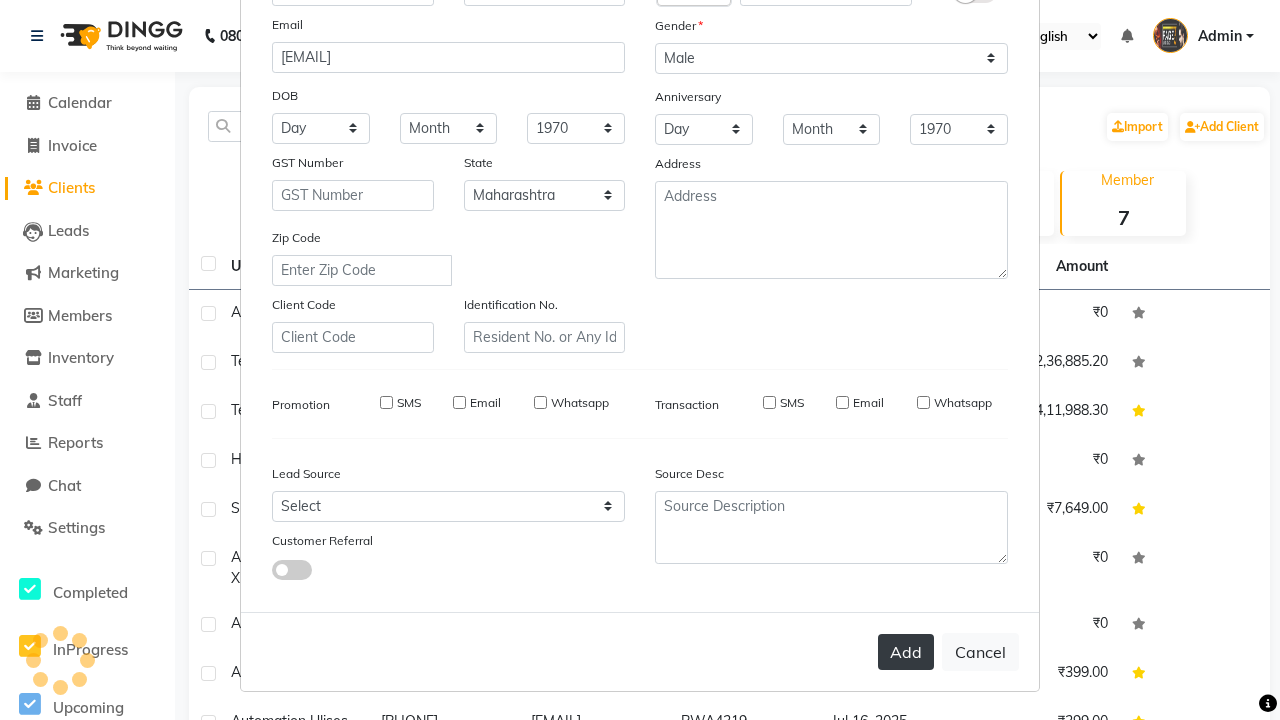 type 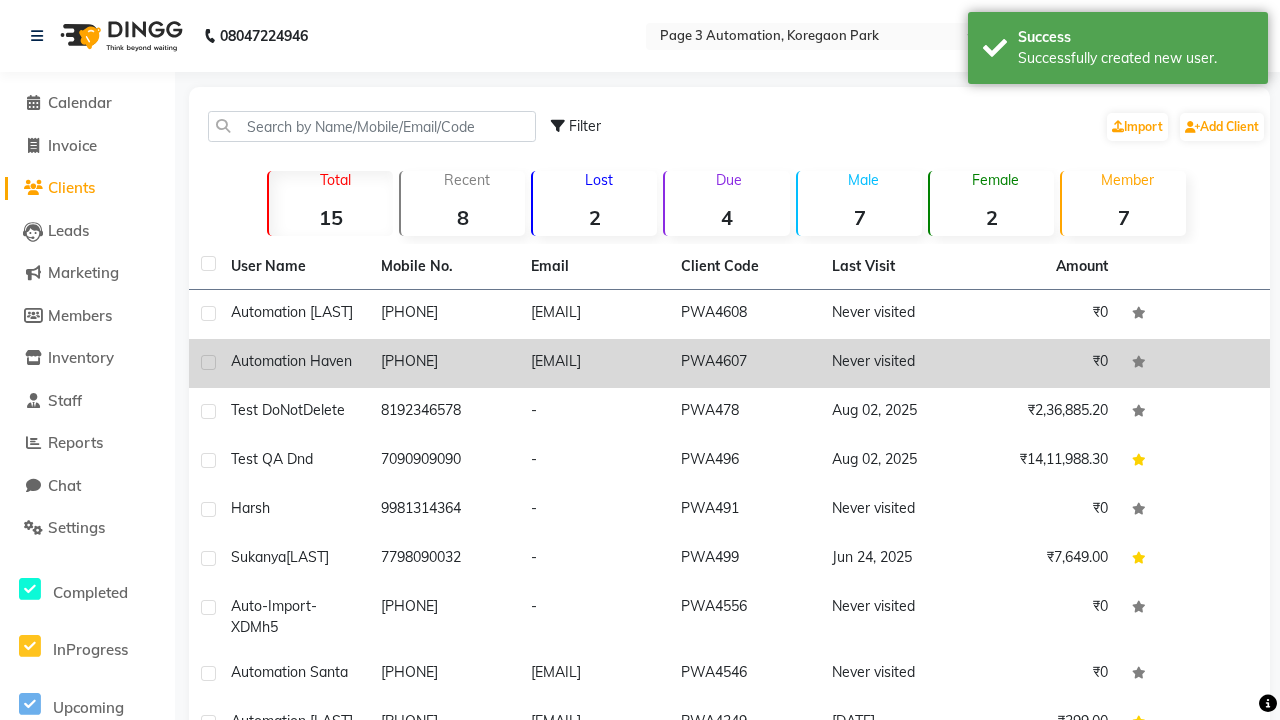 click on "Successfully created new user." at bounding box center (1135, 58) 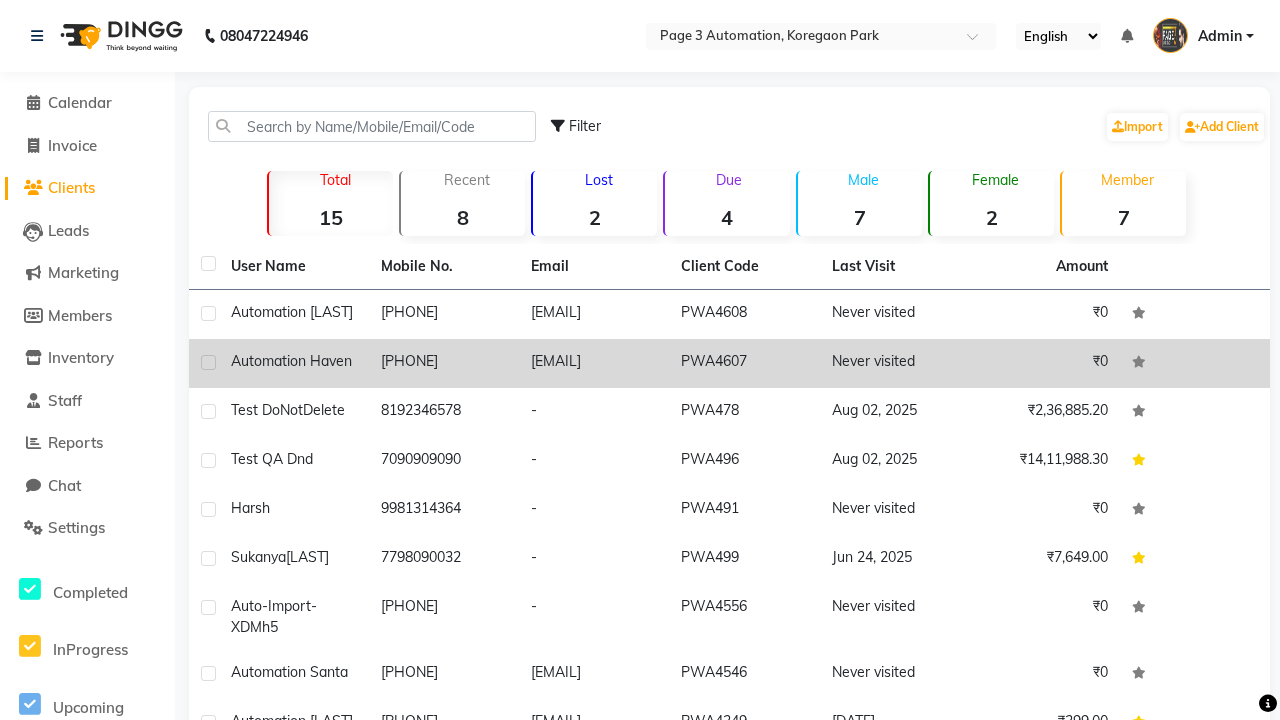 click 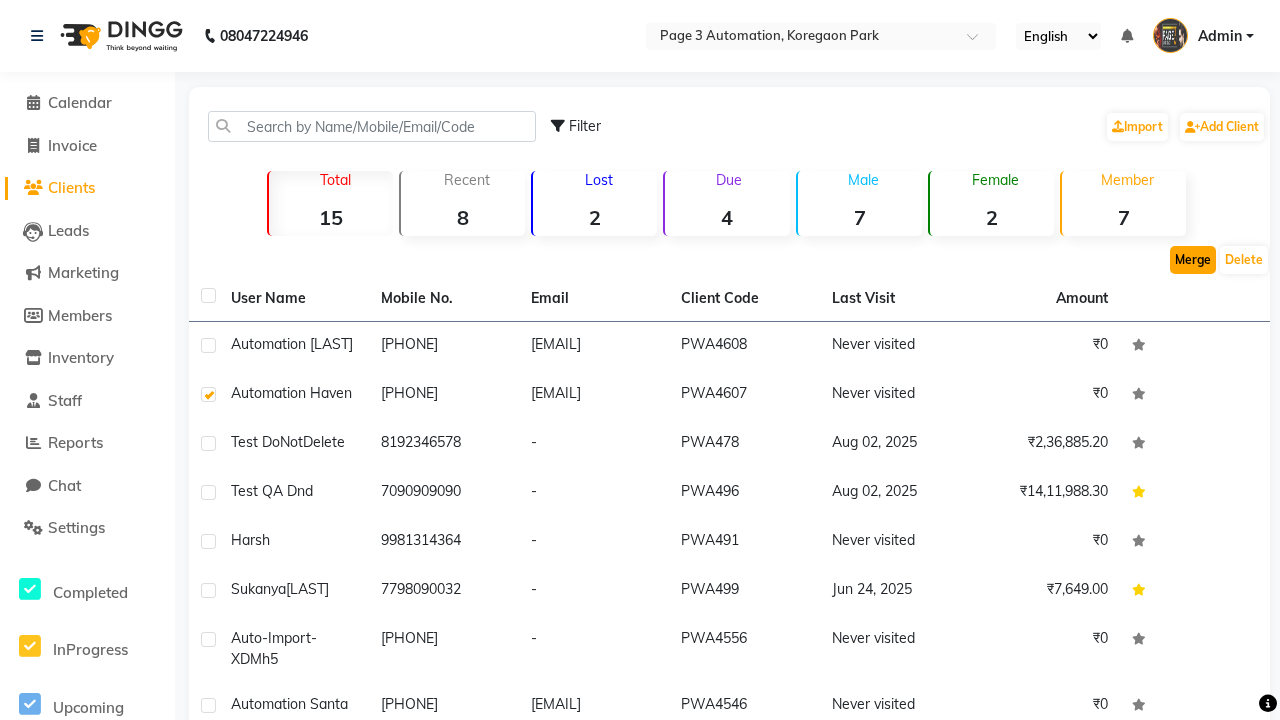 click on "Merge" 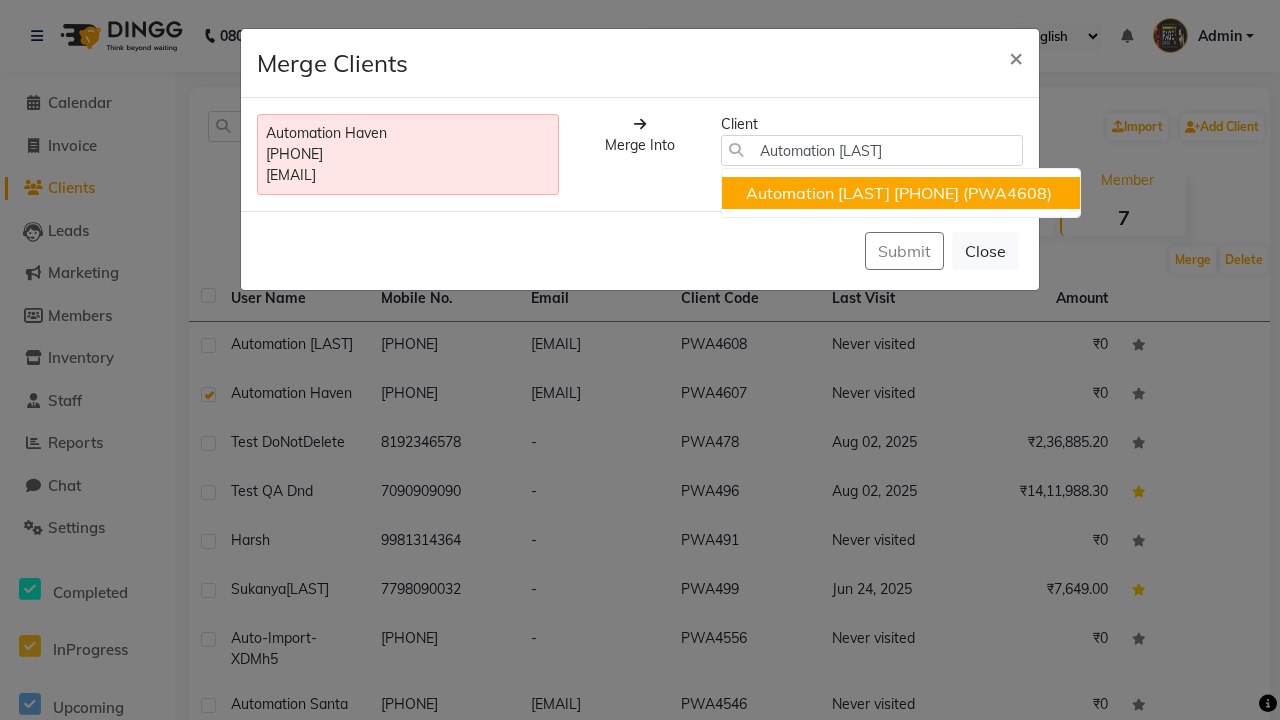 click on "[PHONE]" at bounding box center (926, 193) 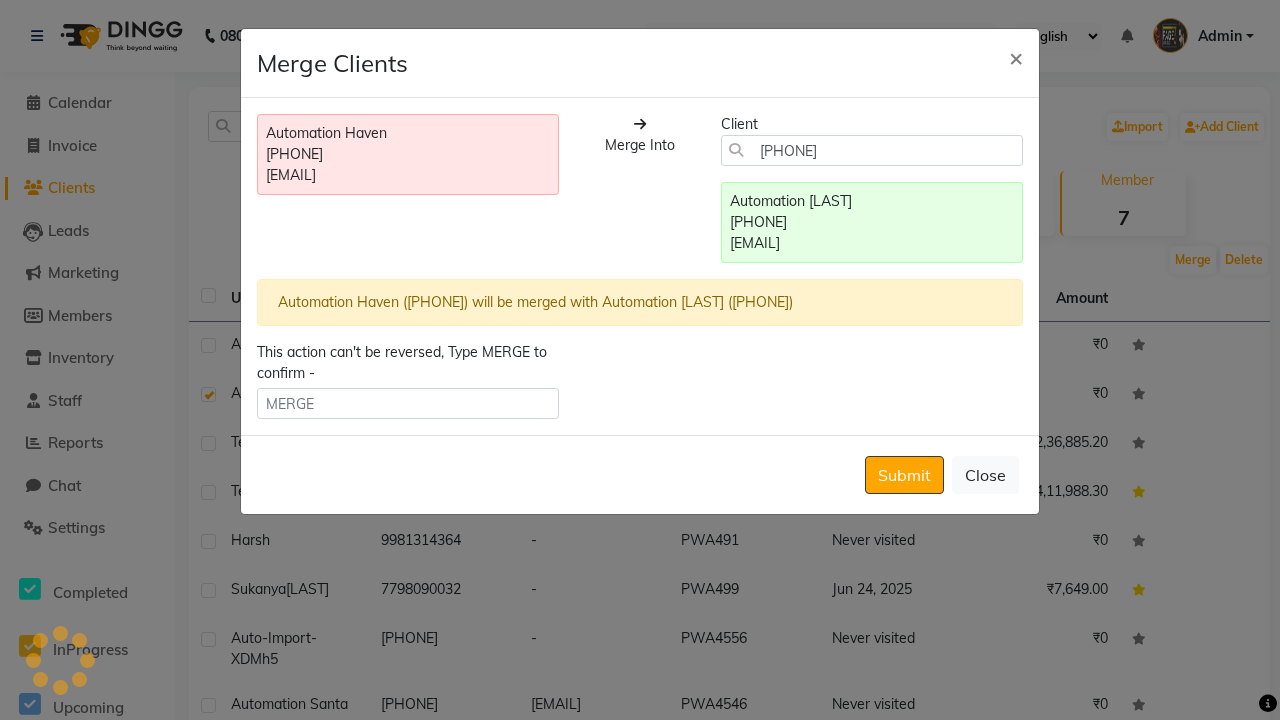 type on "[PHONE]" 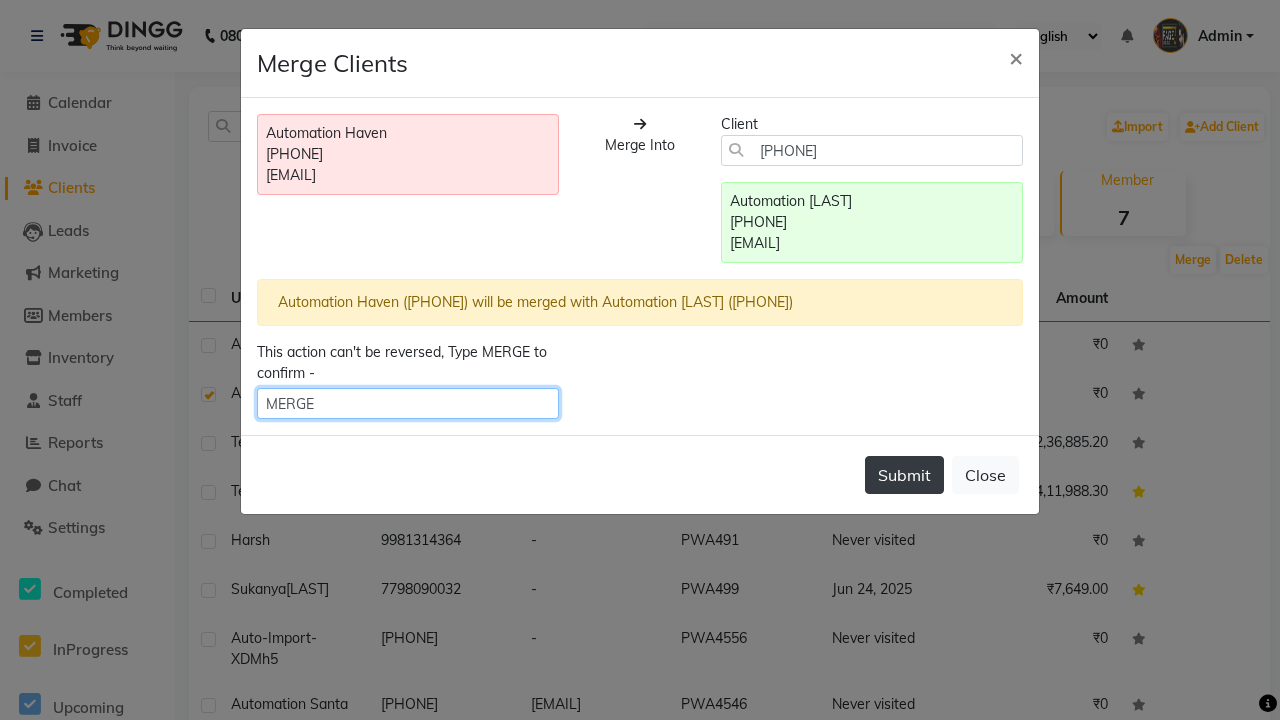 type on "MERGE" 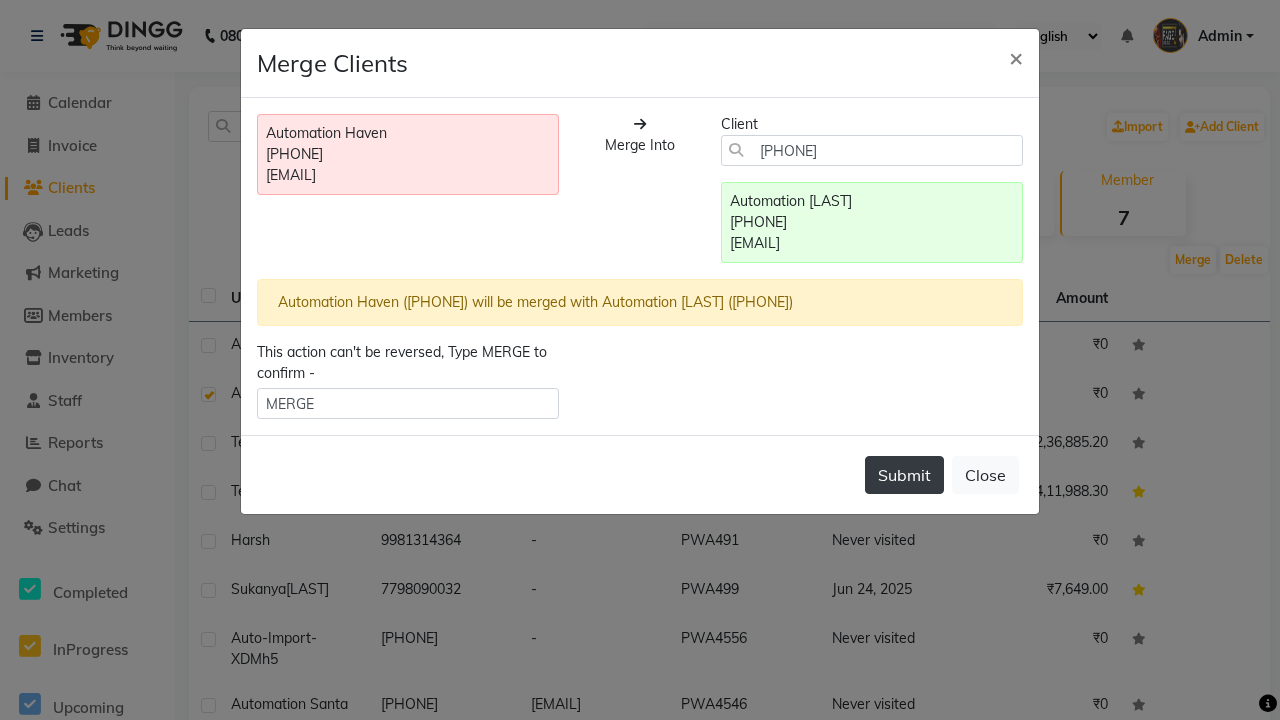 click on "Submit" 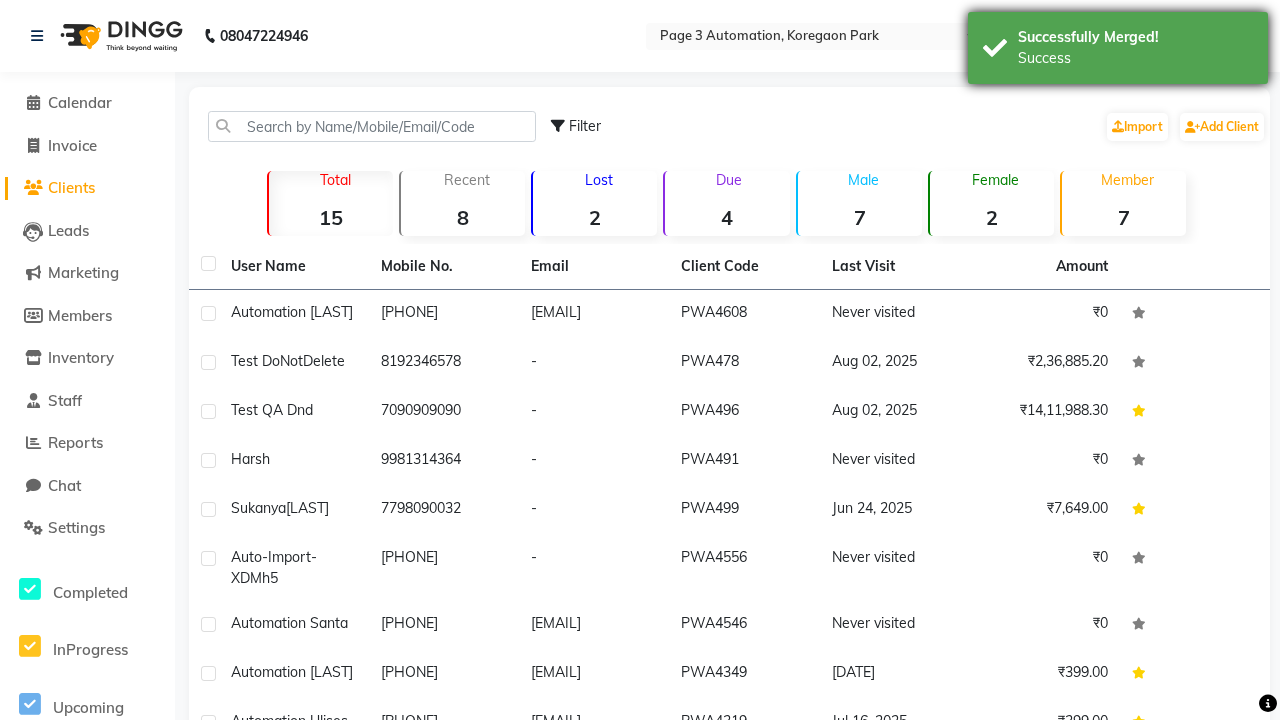 click on "Success" at bounding box center [1135, 58] 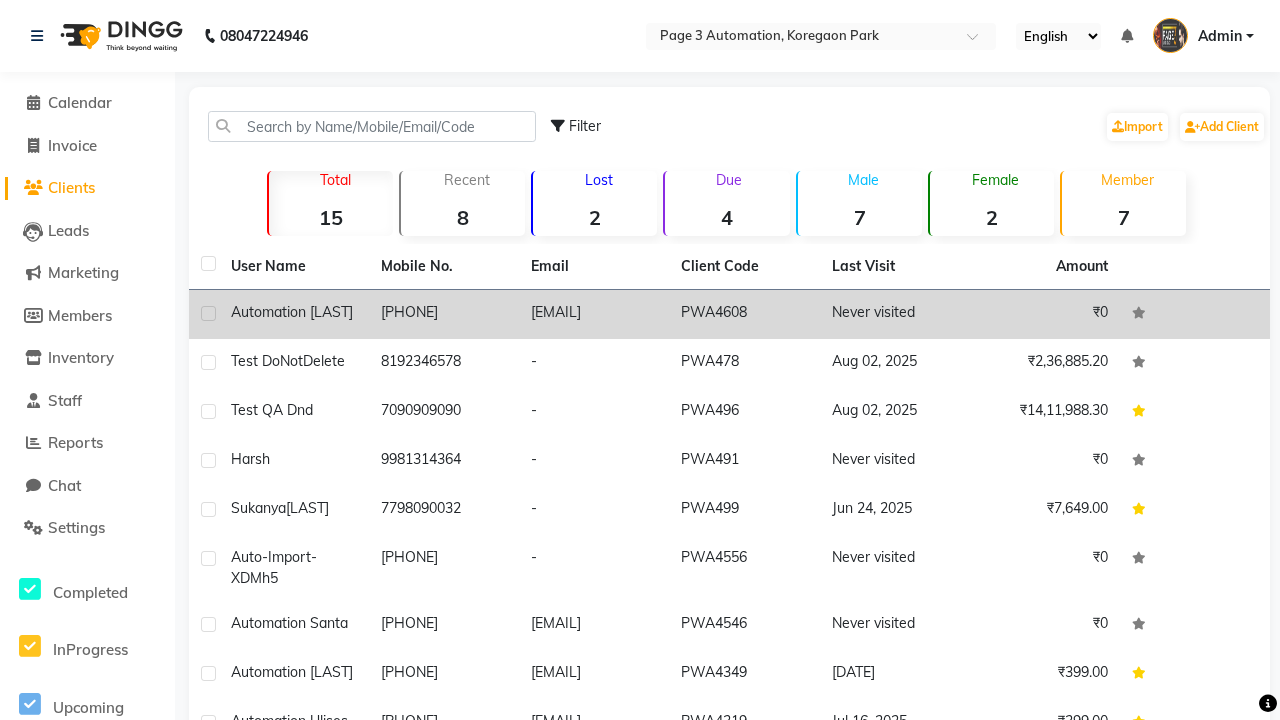 click 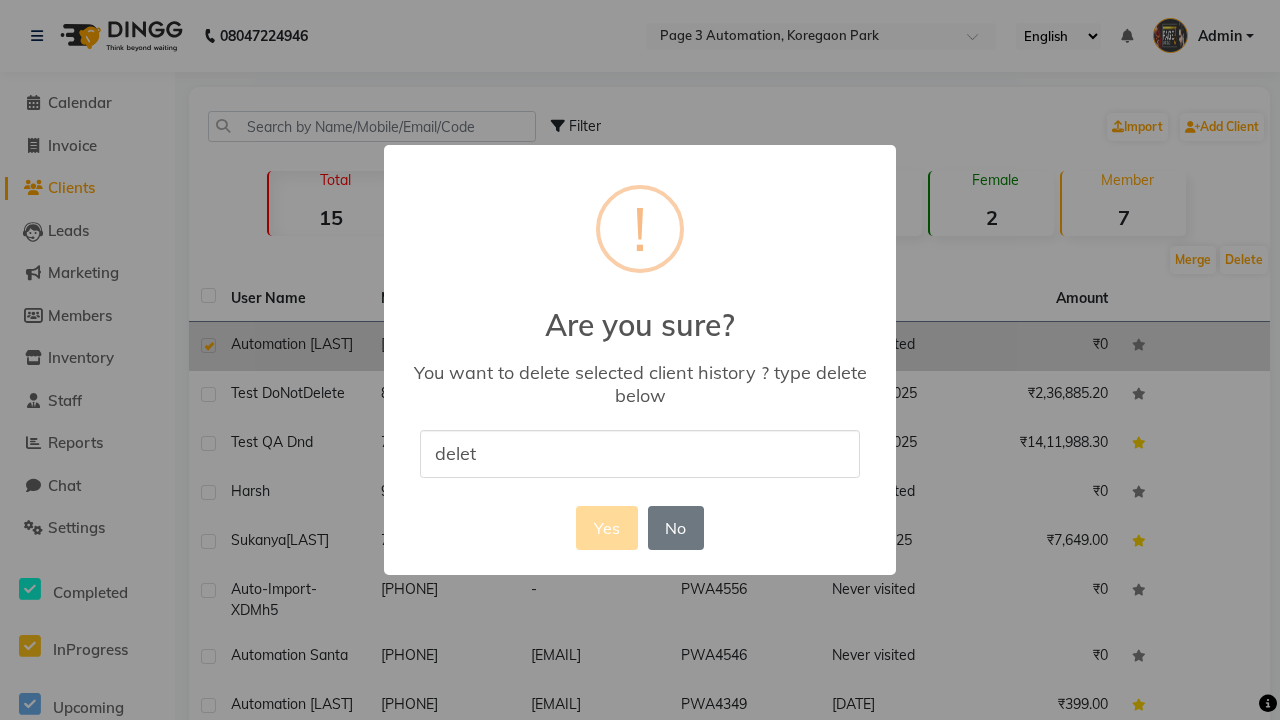 type on "delete" 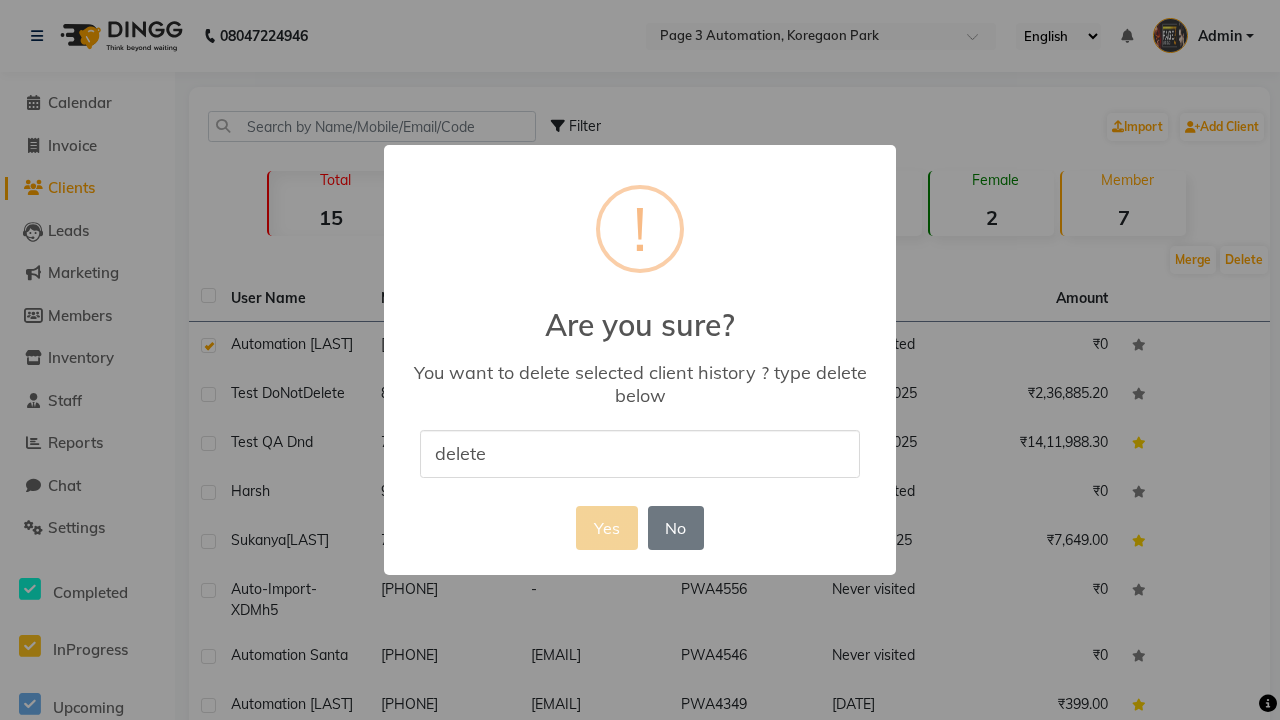 click on "Yes" at bounding box center [606, 528] 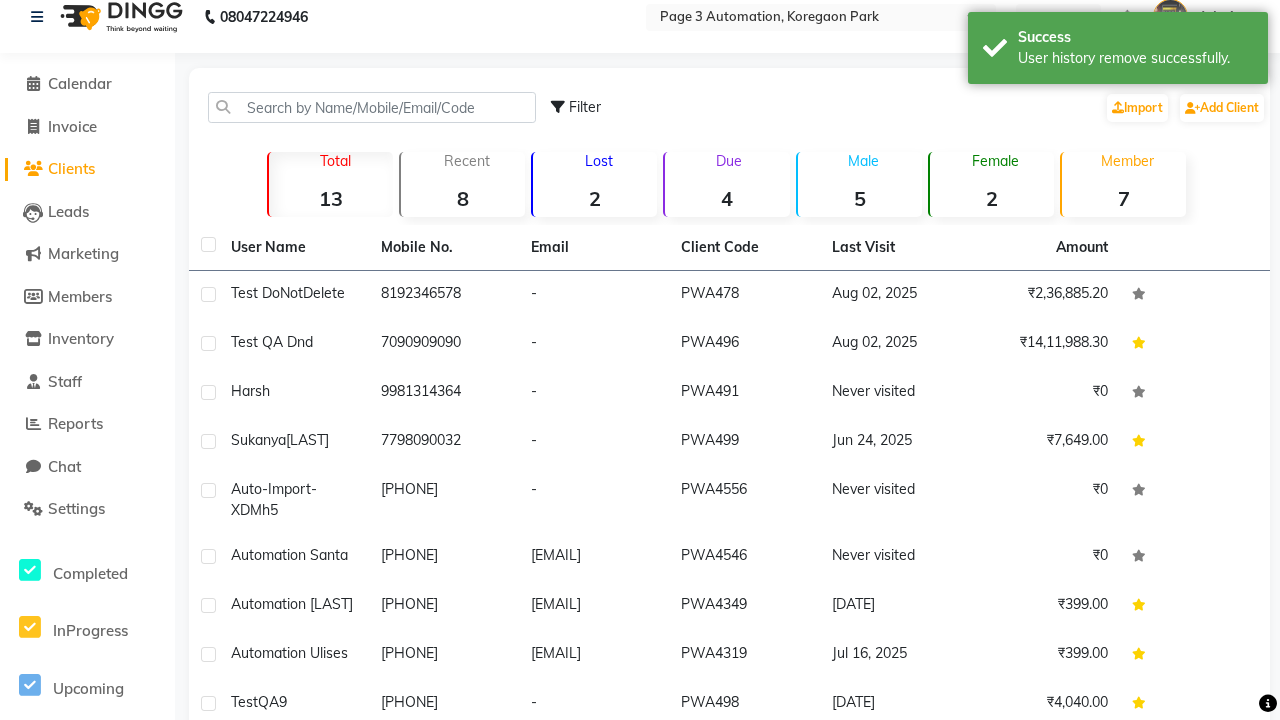 scroll, scrollTop: 0, scrollLeft: 0, axis: both 